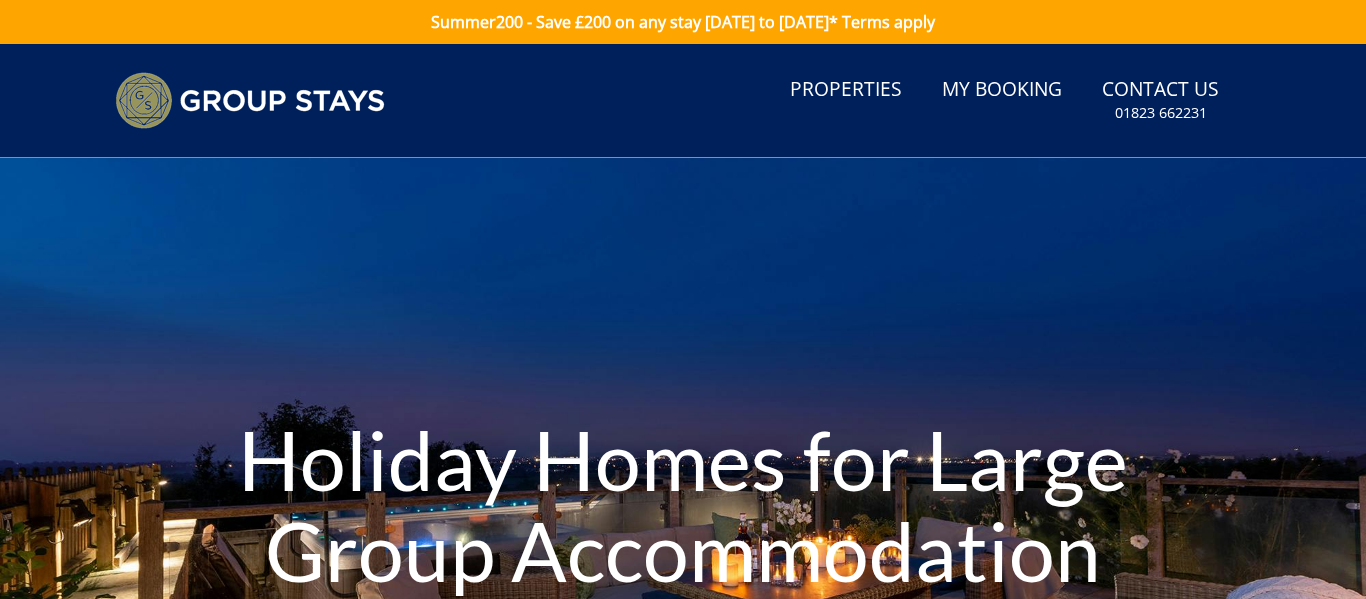 scroll, scrollTop: 0, scrollLeft: 0, axis: both 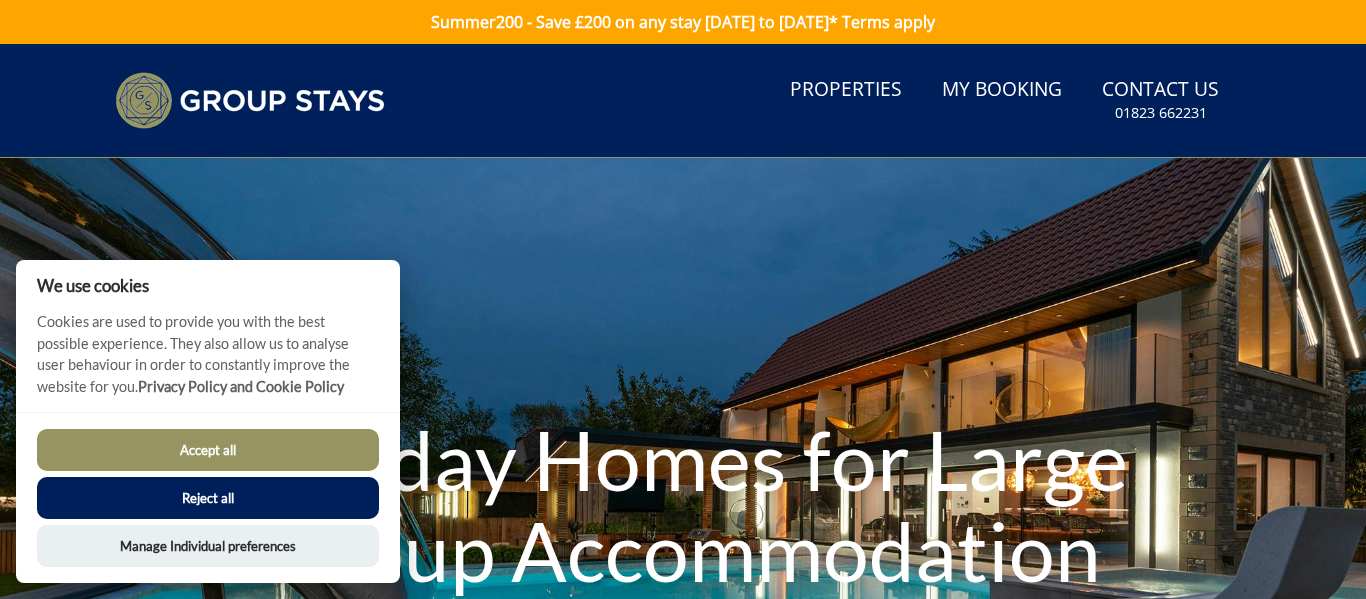 click on "Accept all" at bounding box center (208, 450) 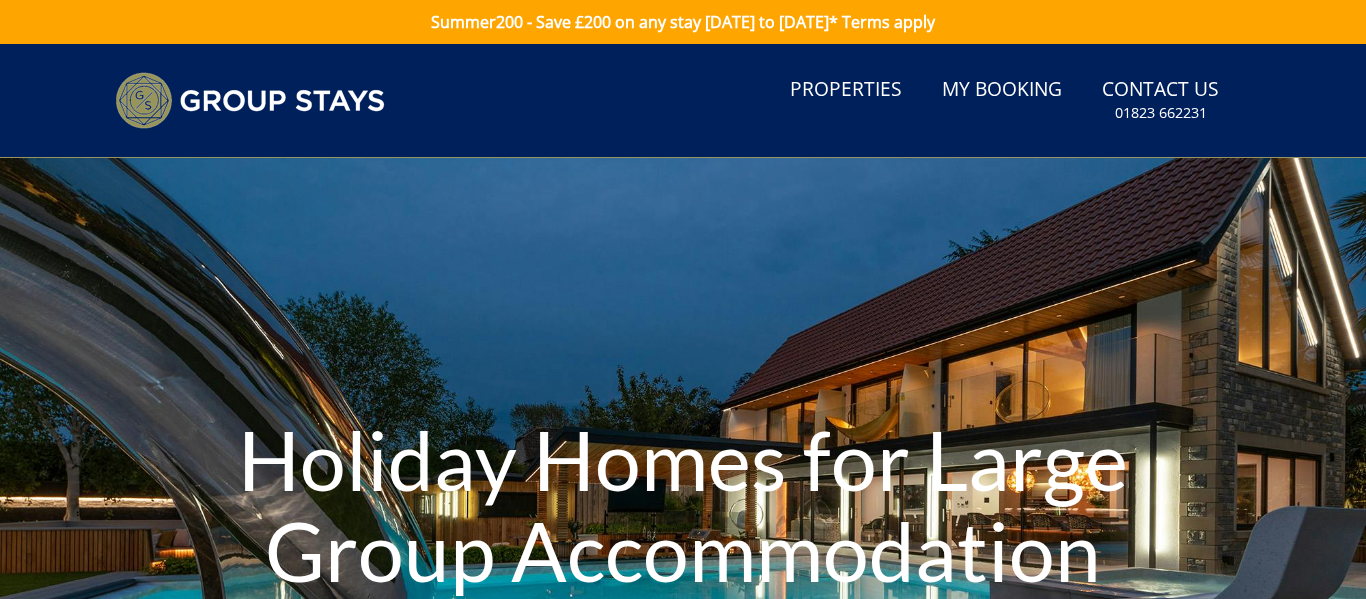 scroll, scrollTop: 0, scrollLeft: 0, axis: both 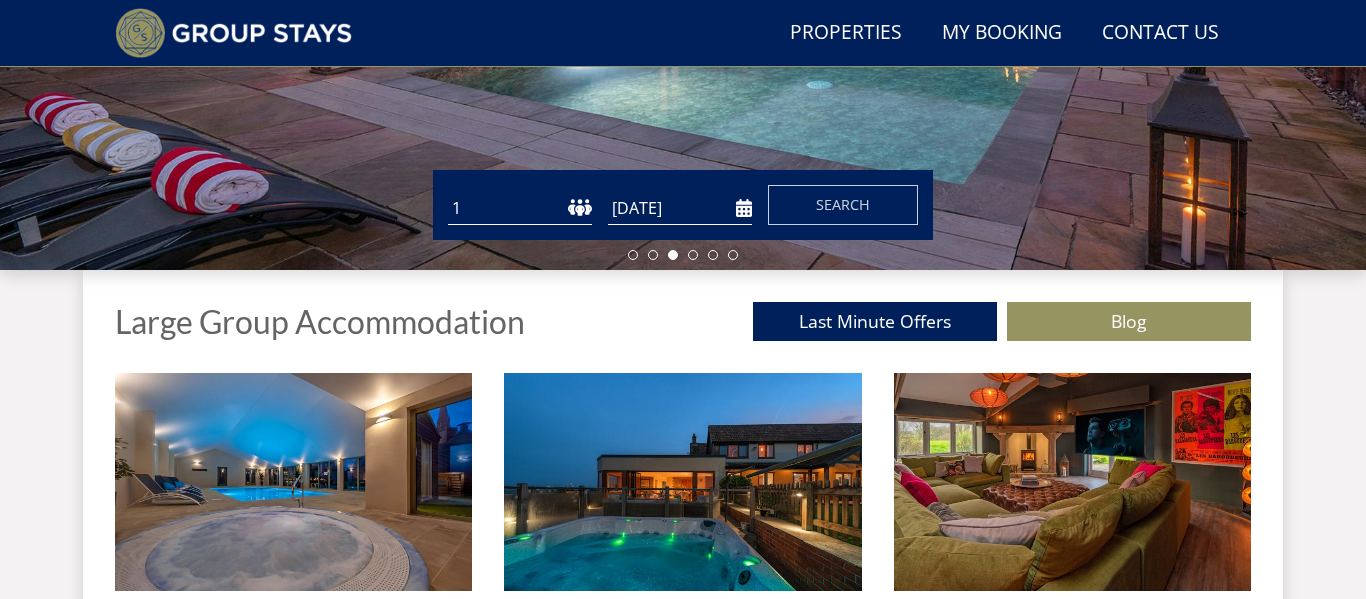 click on "1
2
3
4
5
6
7
8
9
10
11
12
13
14
15
16
17
18
19
20
21
22
23
24
25
26
27
28
29
30
31
32
33
34
35
36
37
38
39
40
41
42
43
44
45
46
47
48
49
50" at bounding box center (520, 208) 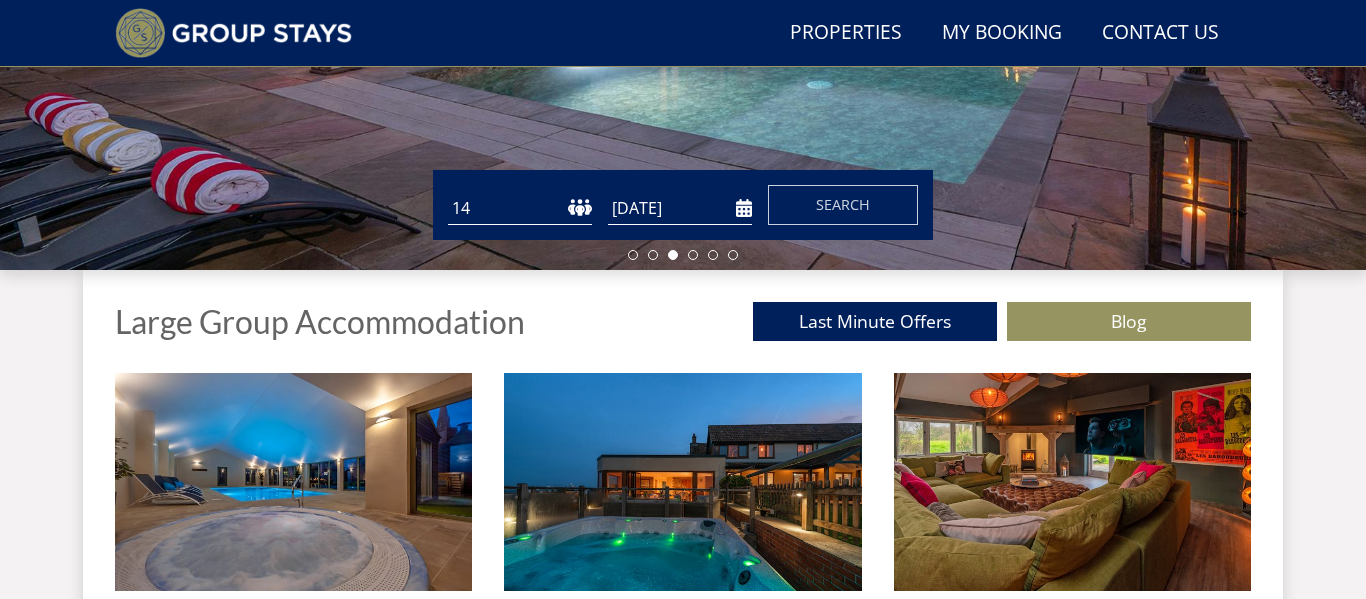 click on "[DATE]" at bounding box center (680, 208) 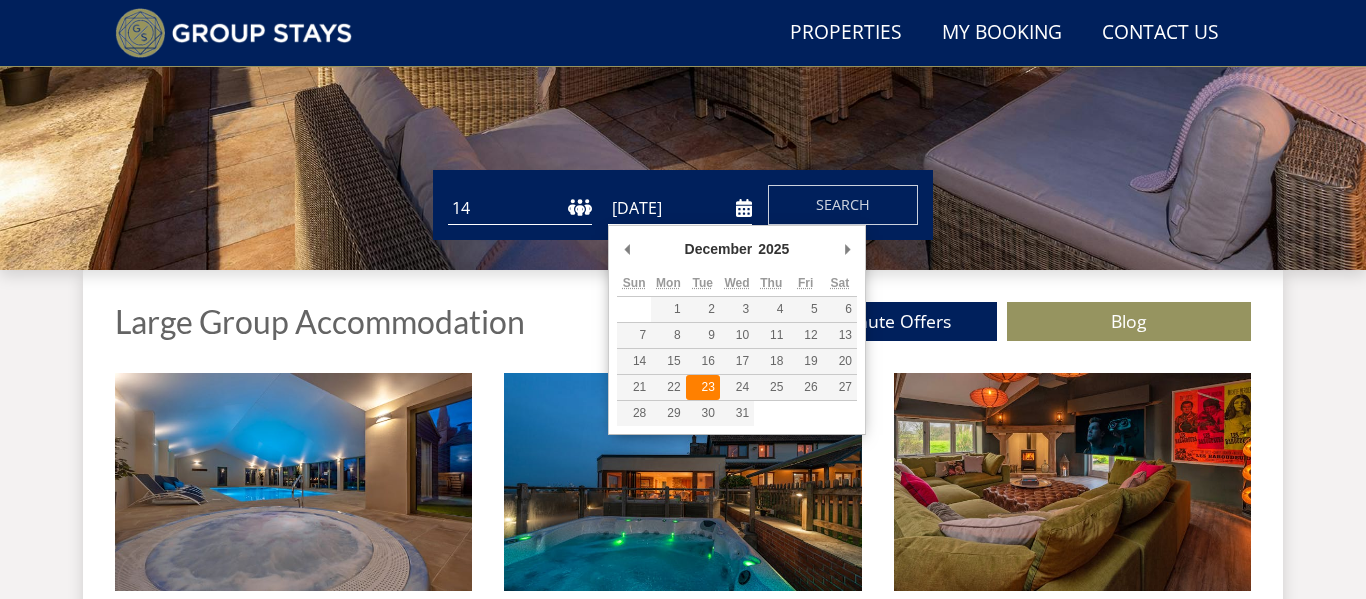 type on "23/12/2025" 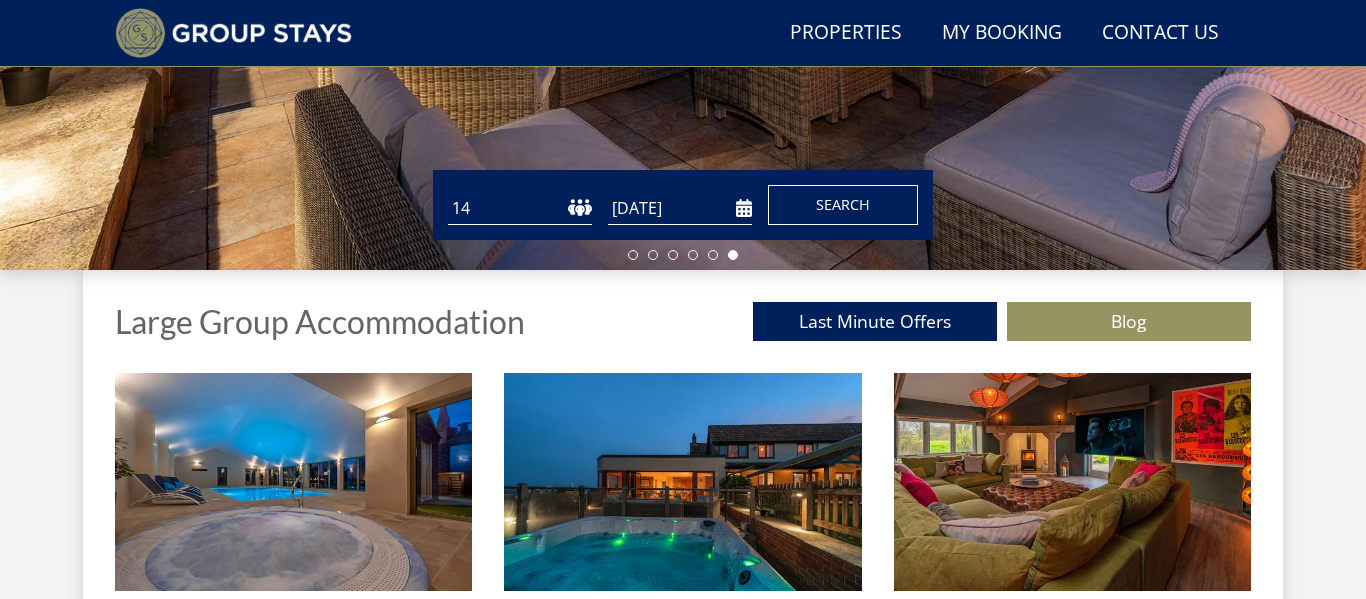 click on "Search" at bounding box center (843, 205) 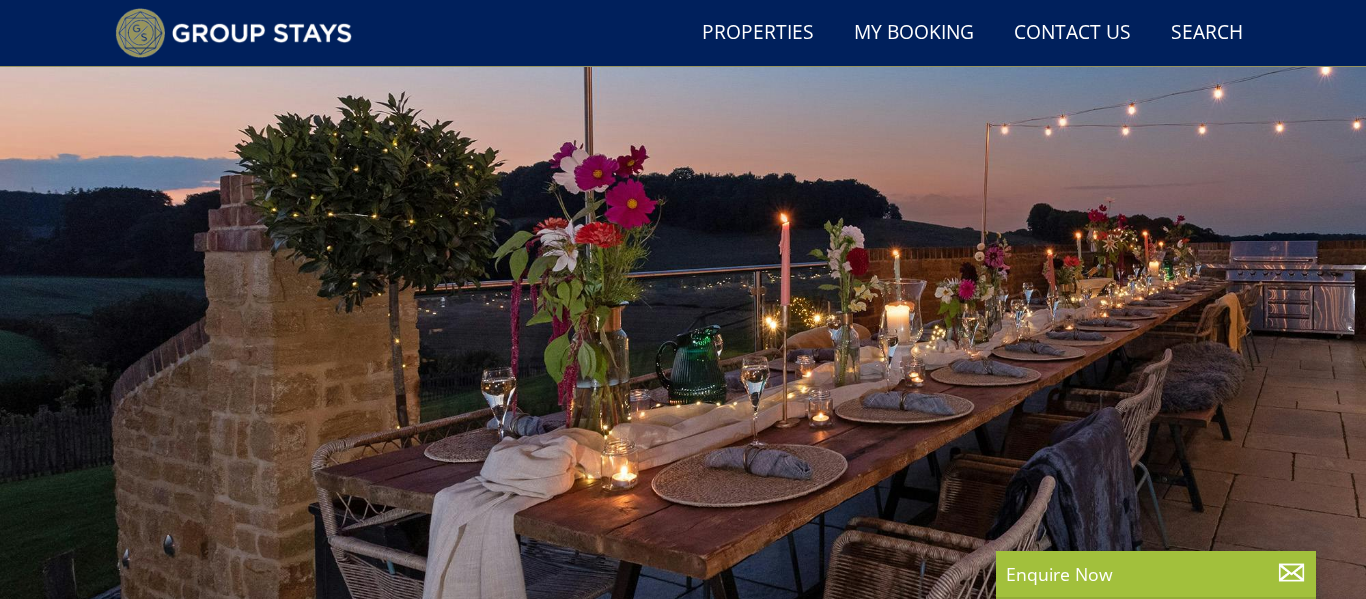 scroll, scrollTop: 0, scrollLeft: 0, axis: both 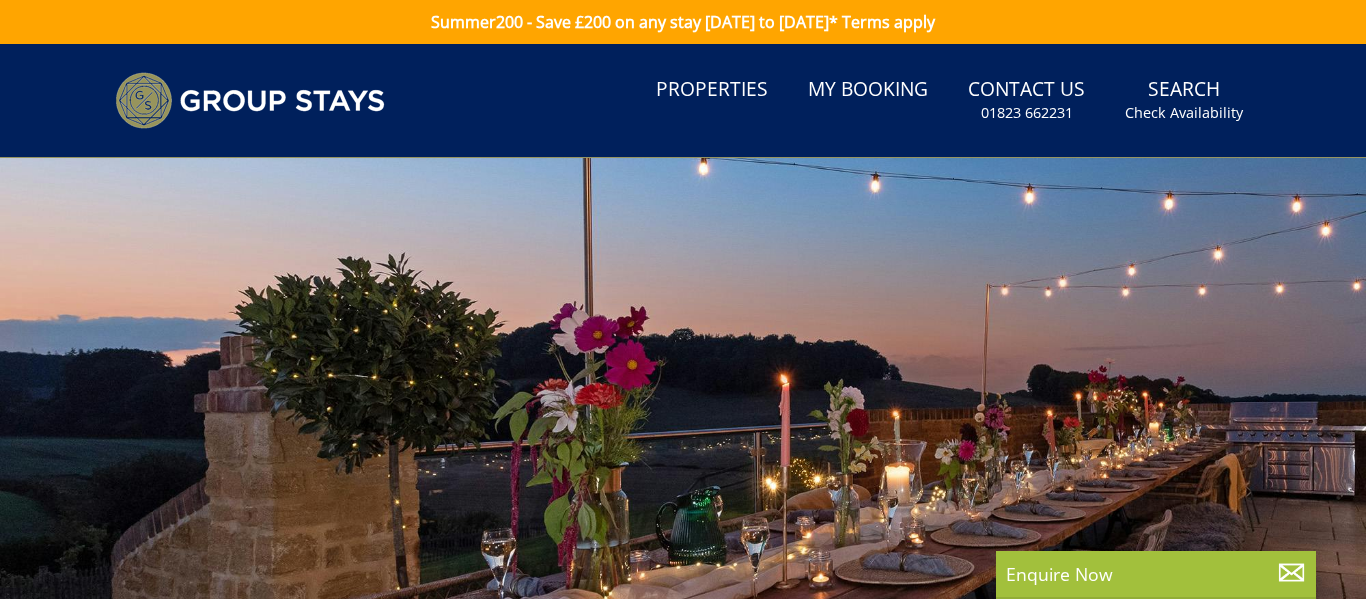 select on "14" 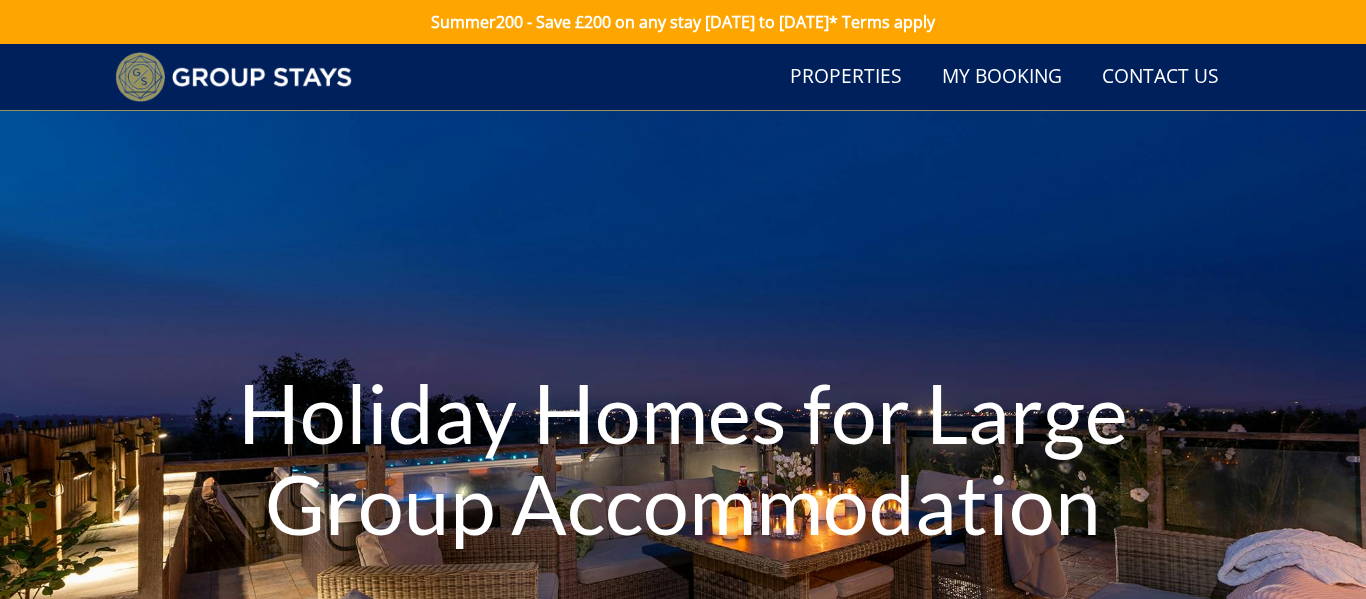 scroll, scrollTop: 541, scrollLeft: 0, axis: vertical 